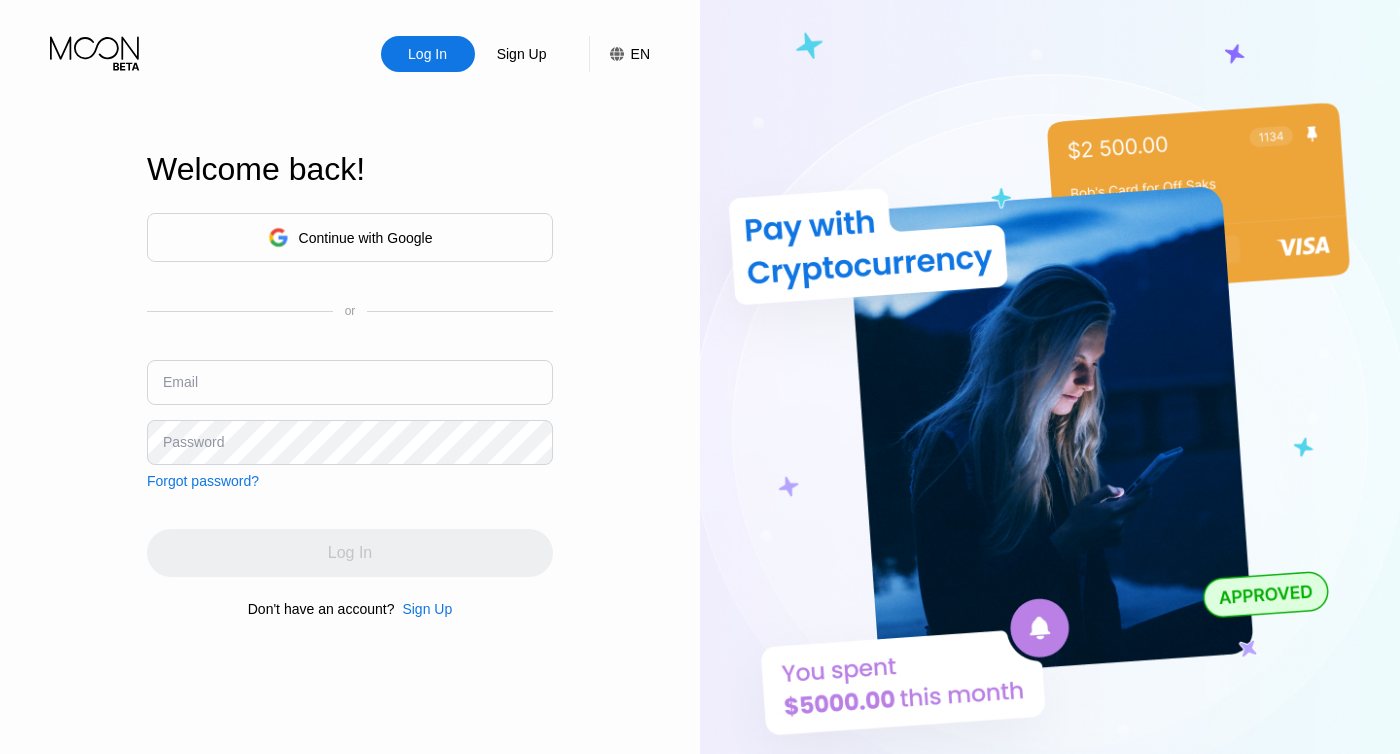 scroll, scrollTop: 0, scrollLeft: 0, axis: both 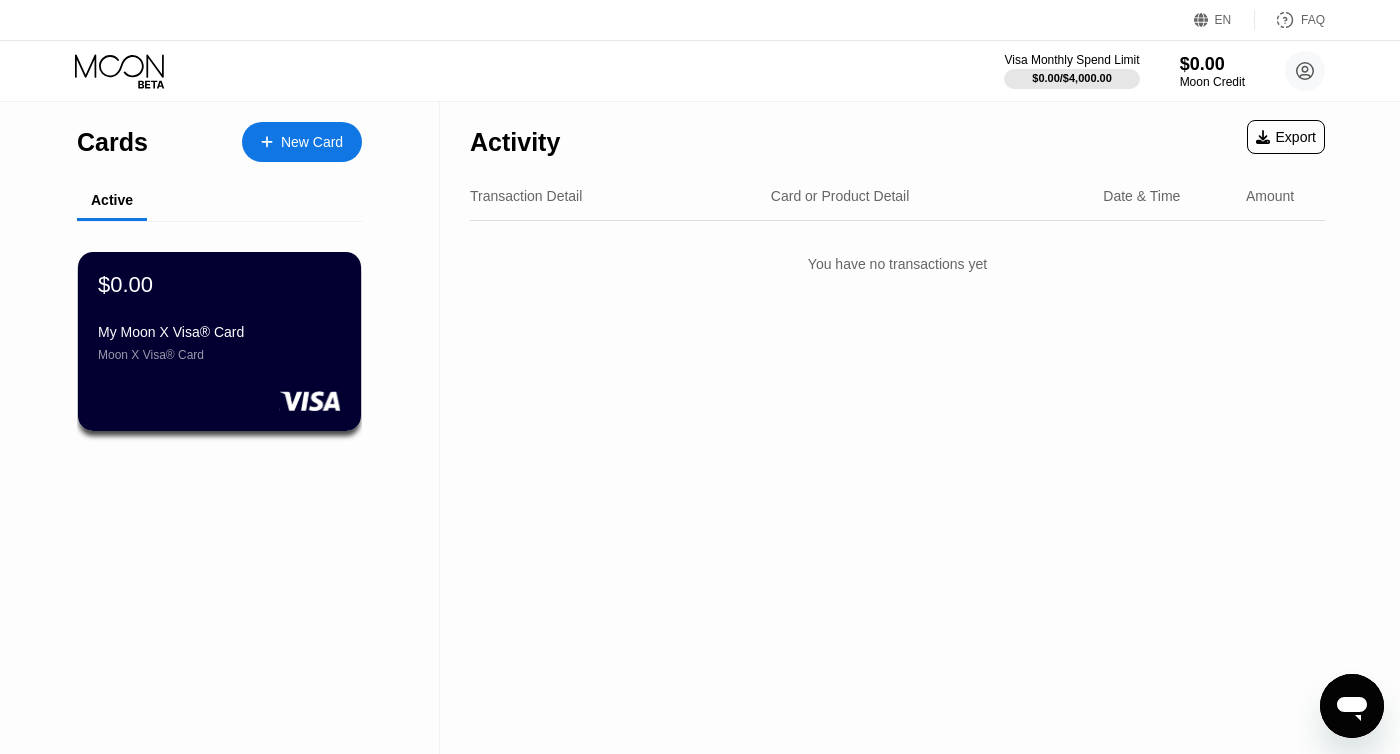 click on "Activity Export Transaction Detail Card or Product Detail Date & Time Amount You have no transactions yet" at bounding box center (897, 428) 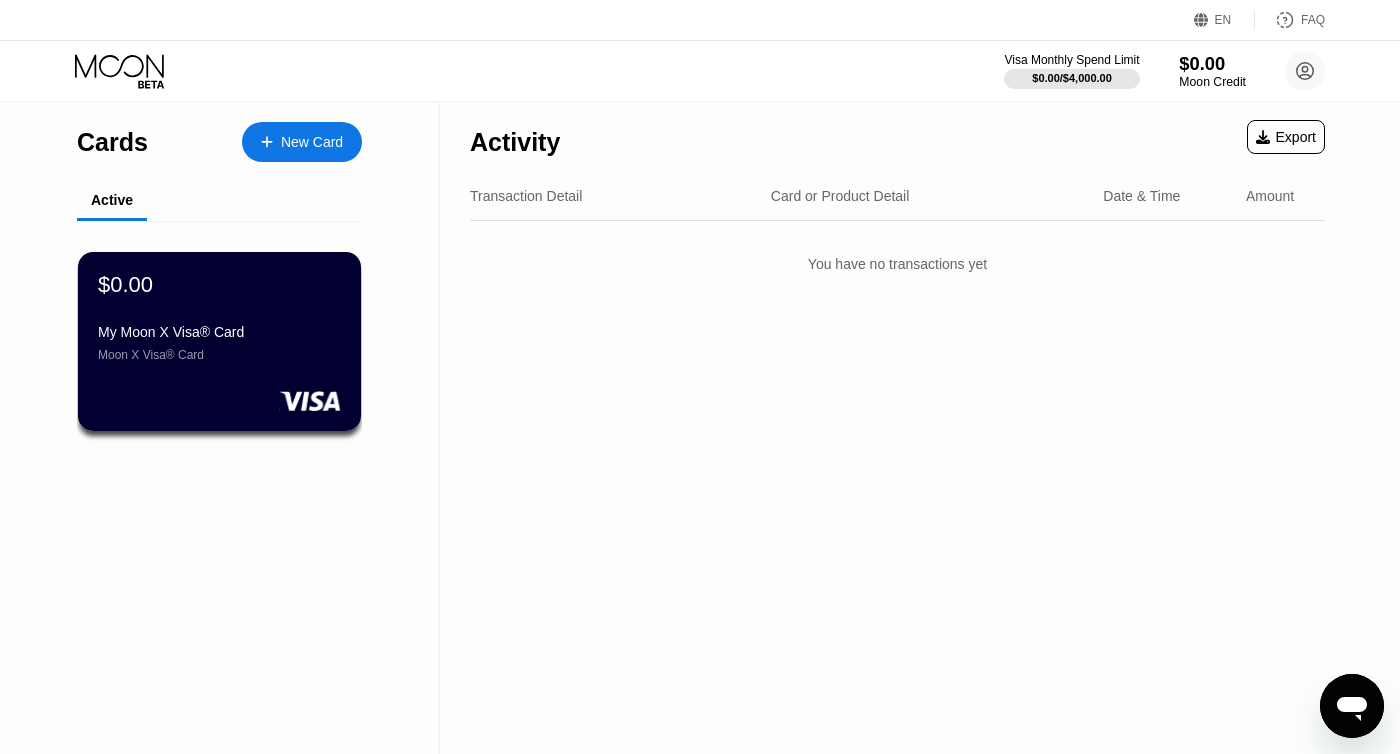 click on "Moon Credit" at bounding box center (1212, 82) 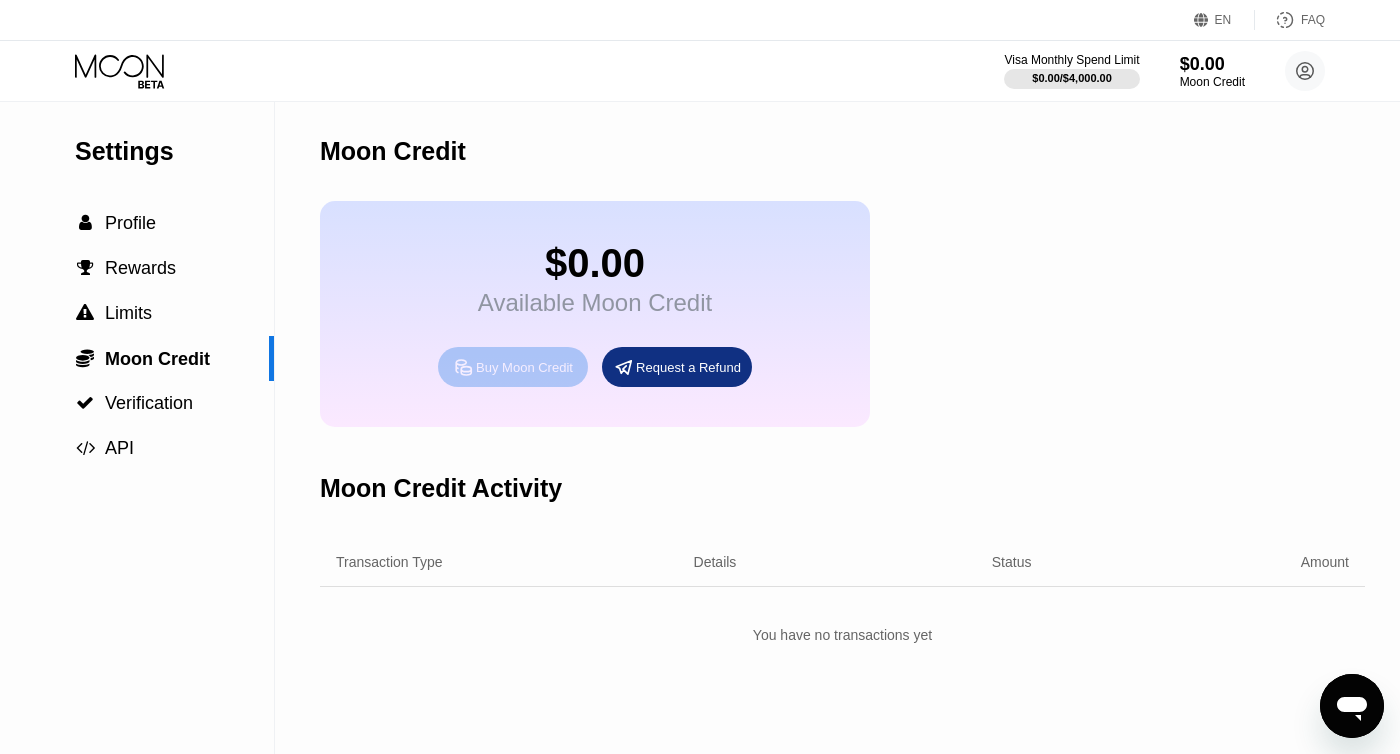 click on "Buy Moon Credit" at bounding box center (524, 367) 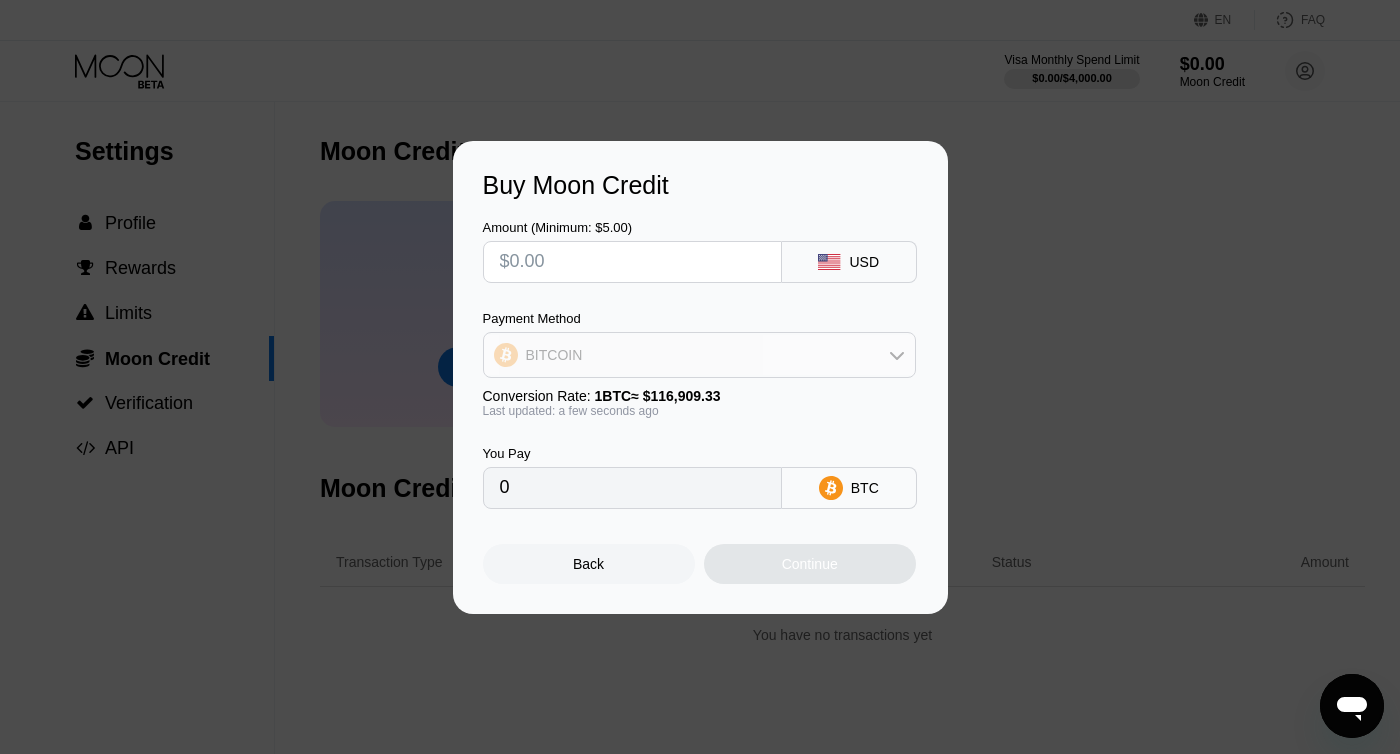 click on "BITCOIN" at bounding box center (699, 355) 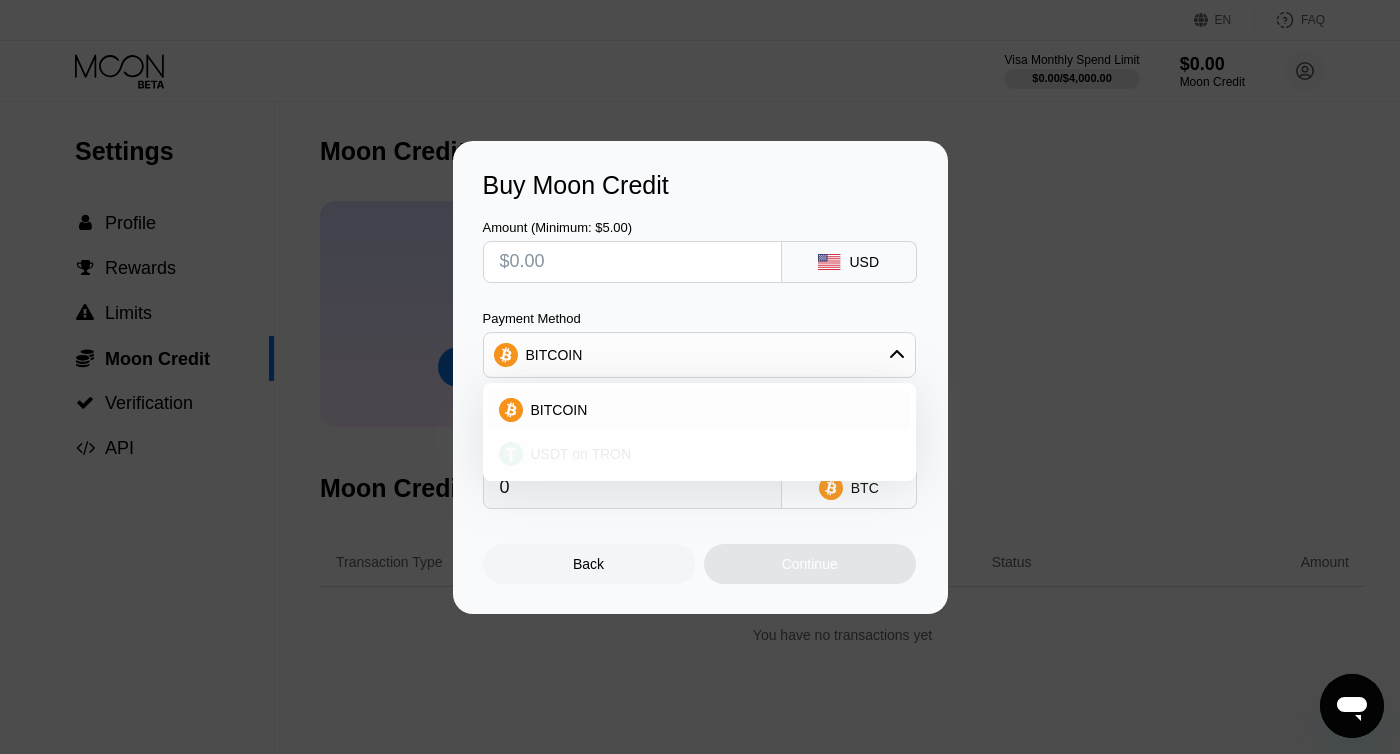 click on "USDT on TRON" at bounding box center (699, 454) 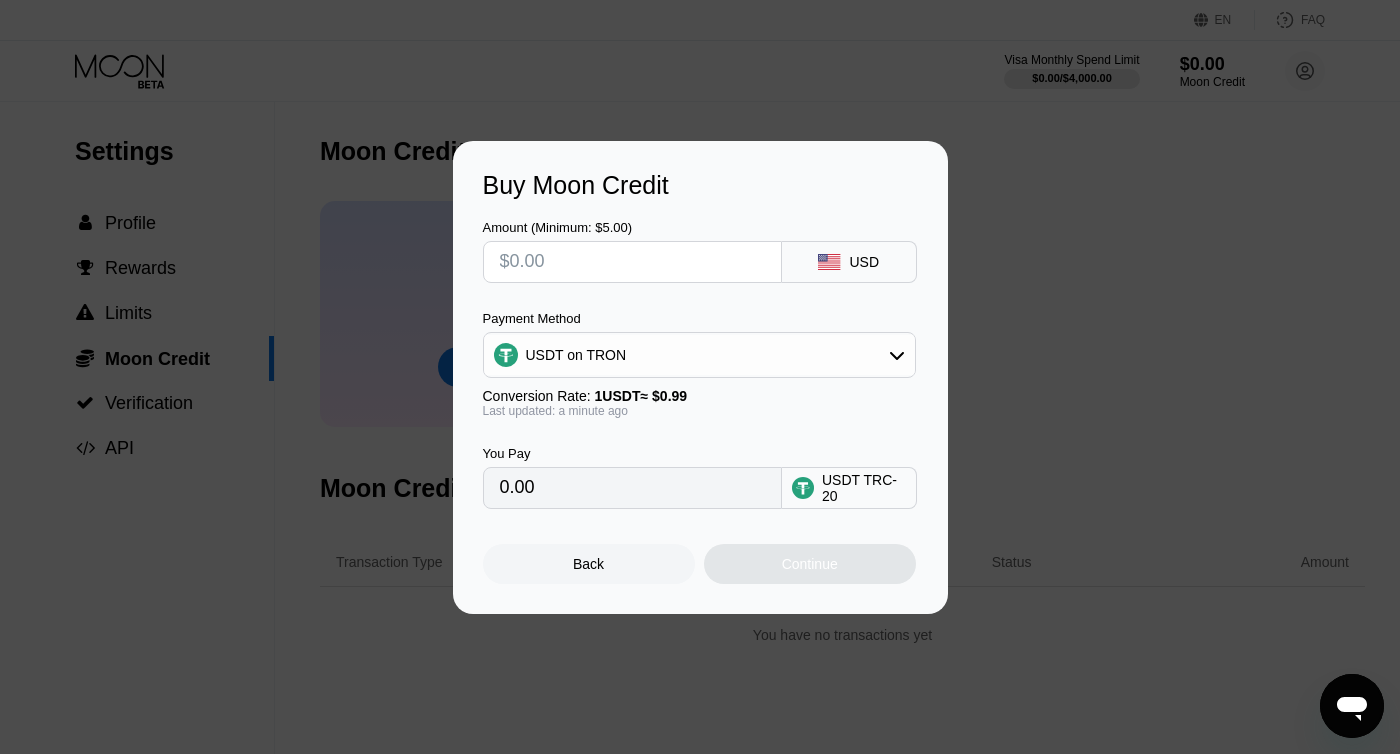 click at bounding box center (632, 262) 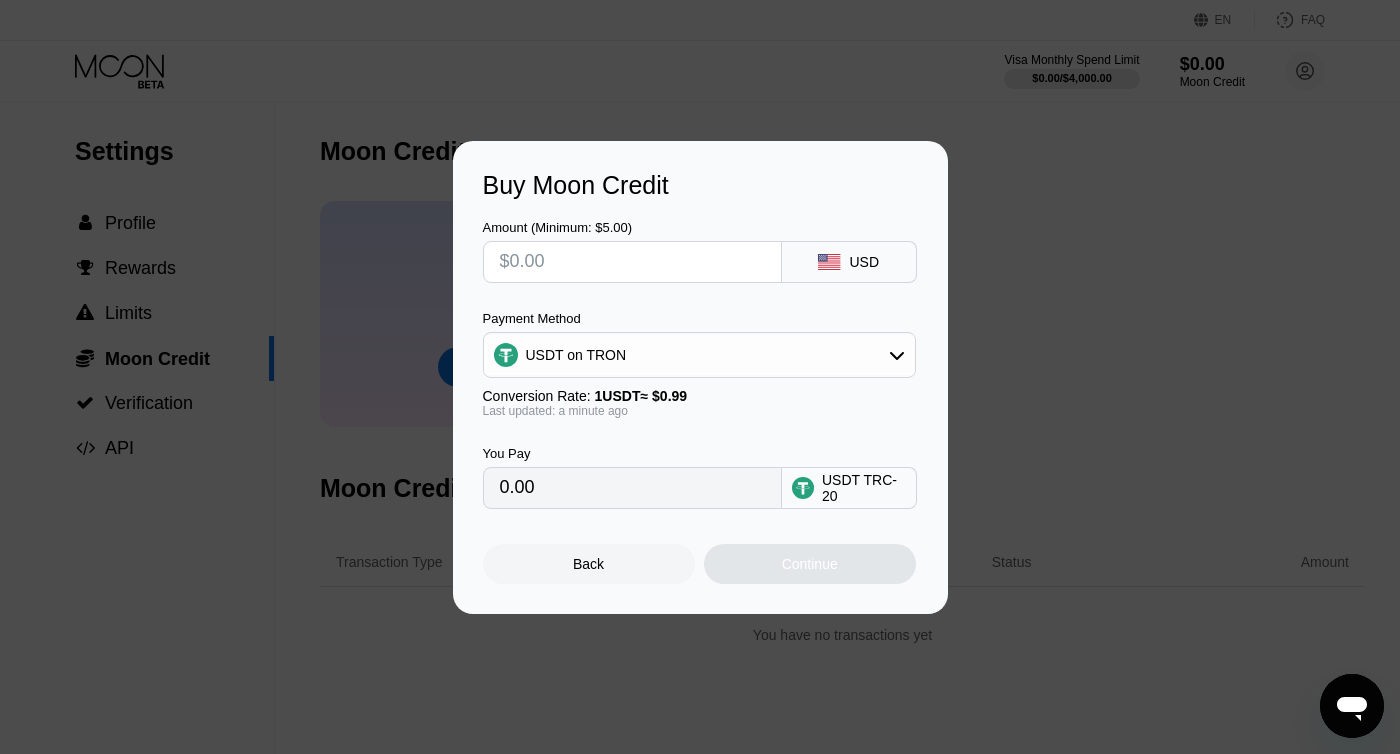 type on "$1" 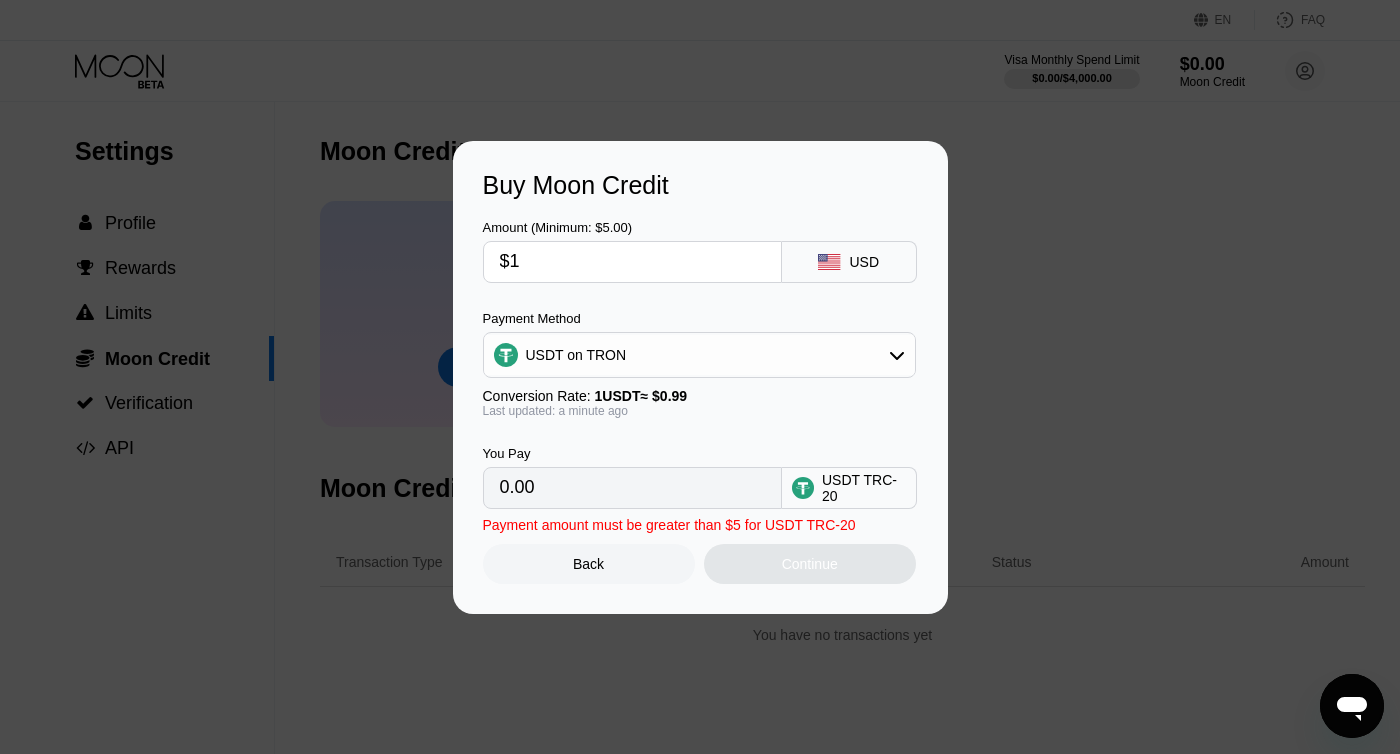 type on "1.01" 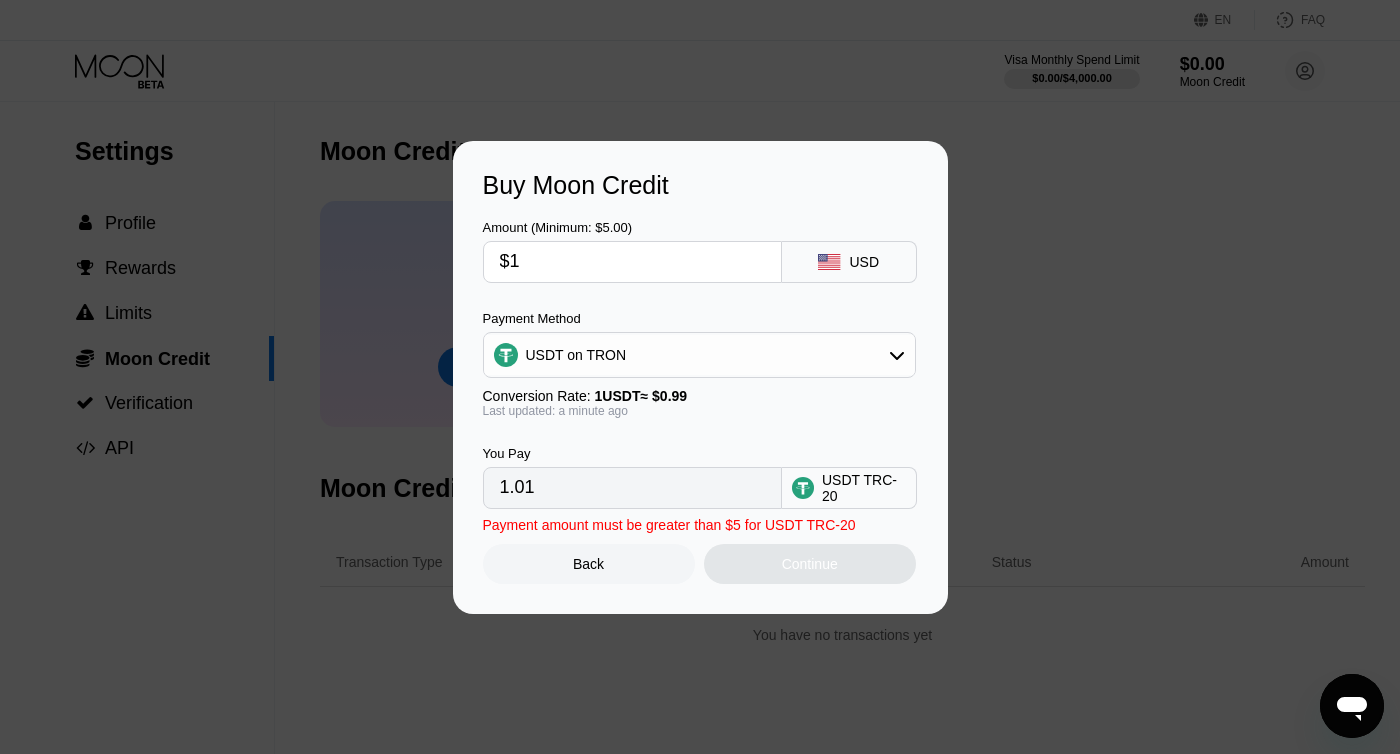 type on "$17" 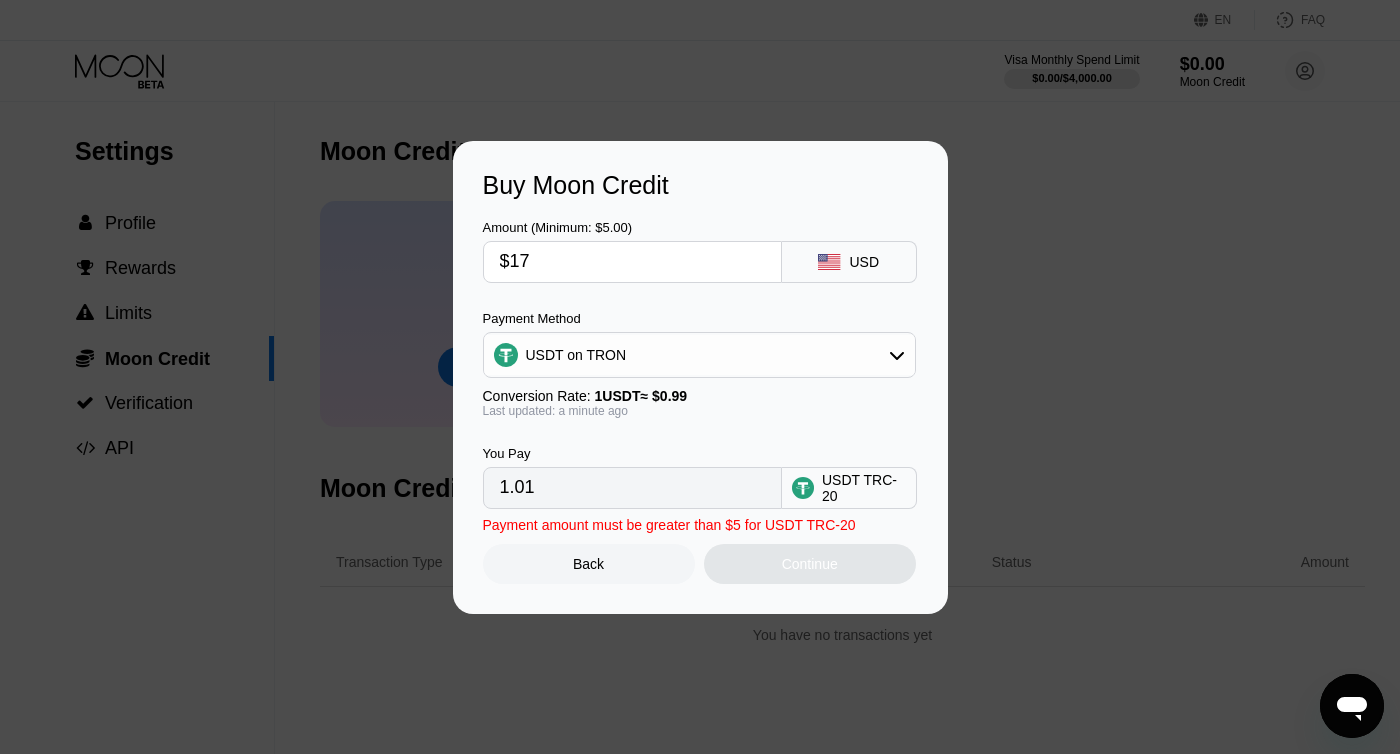 type on "17.17" 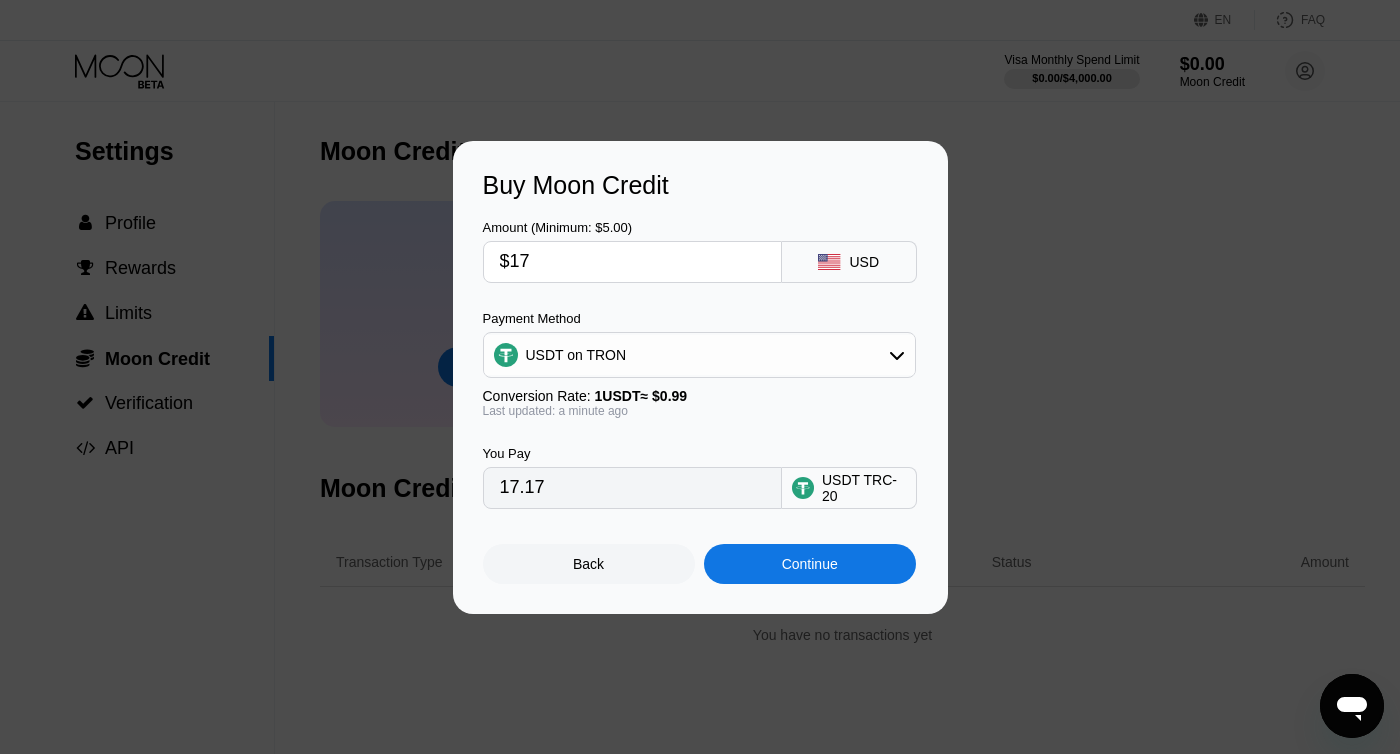 type on "$17" 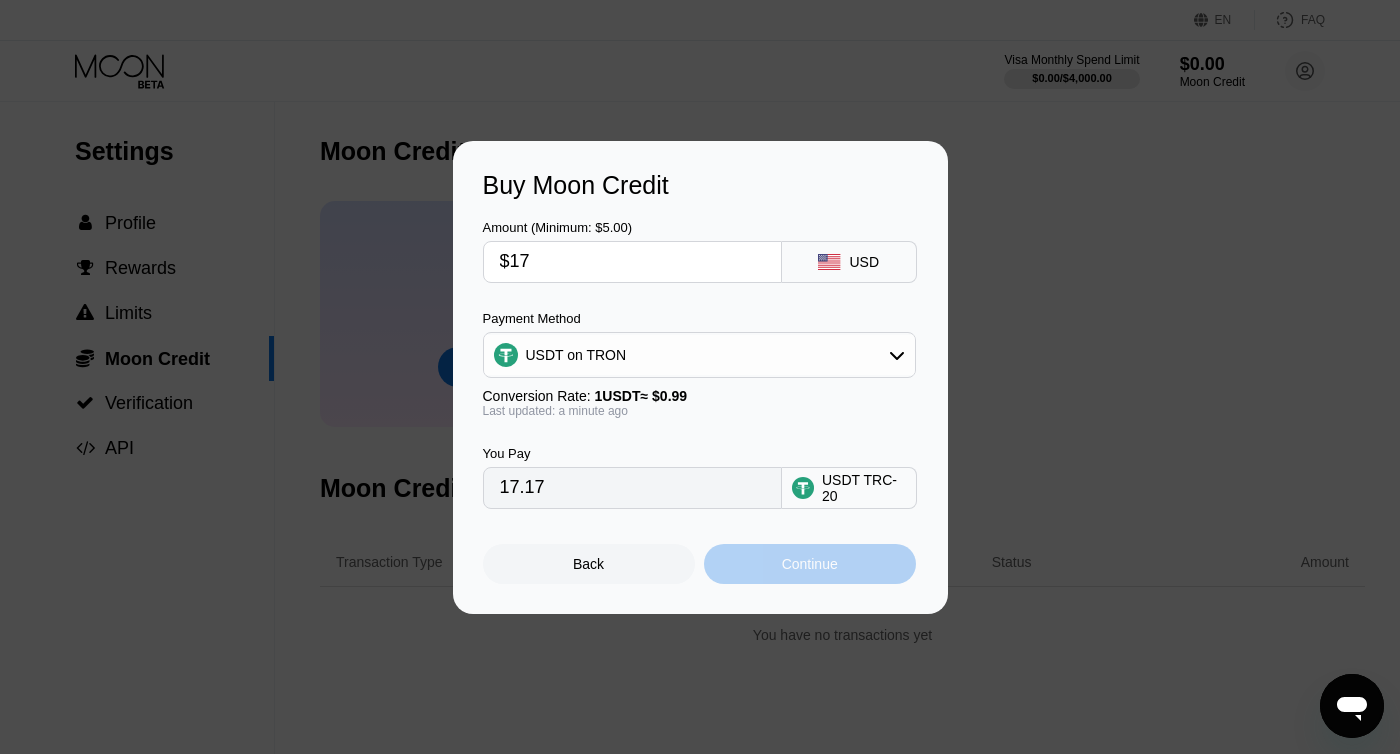 click on "Continue" at bounding box center (810, 564) 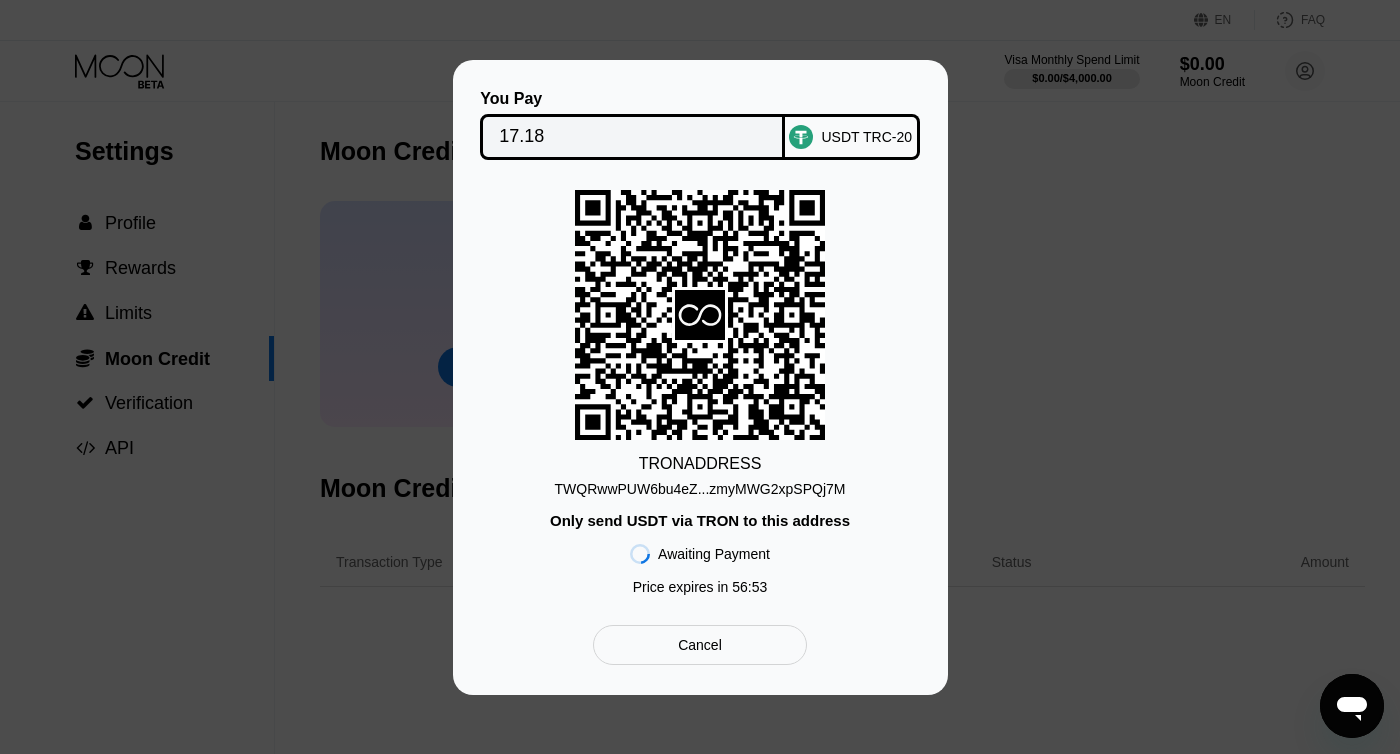 click on "TWQRwwPUW6bu4eZ...zmyMWG2xpSPQj7M" at bounding box center [700, 489] 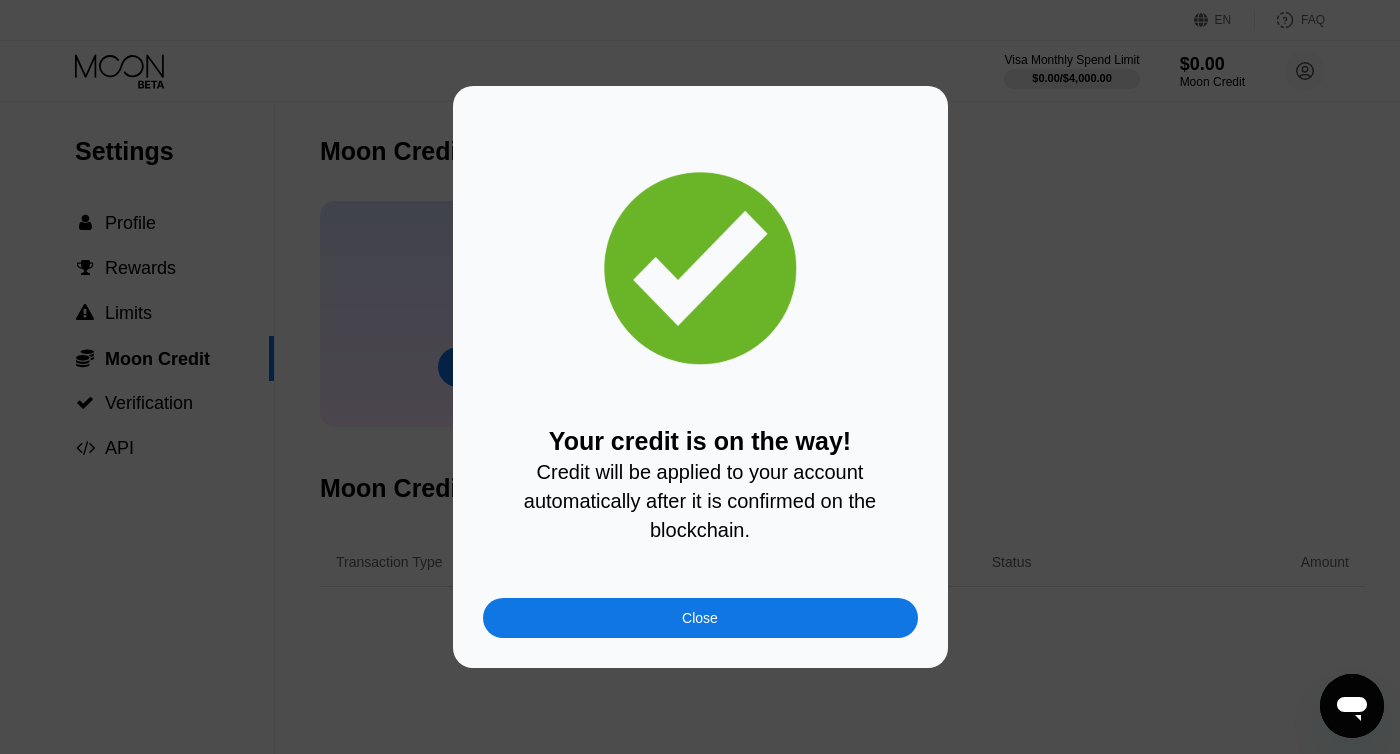 click on "Close" at bounding box center [700, 618] 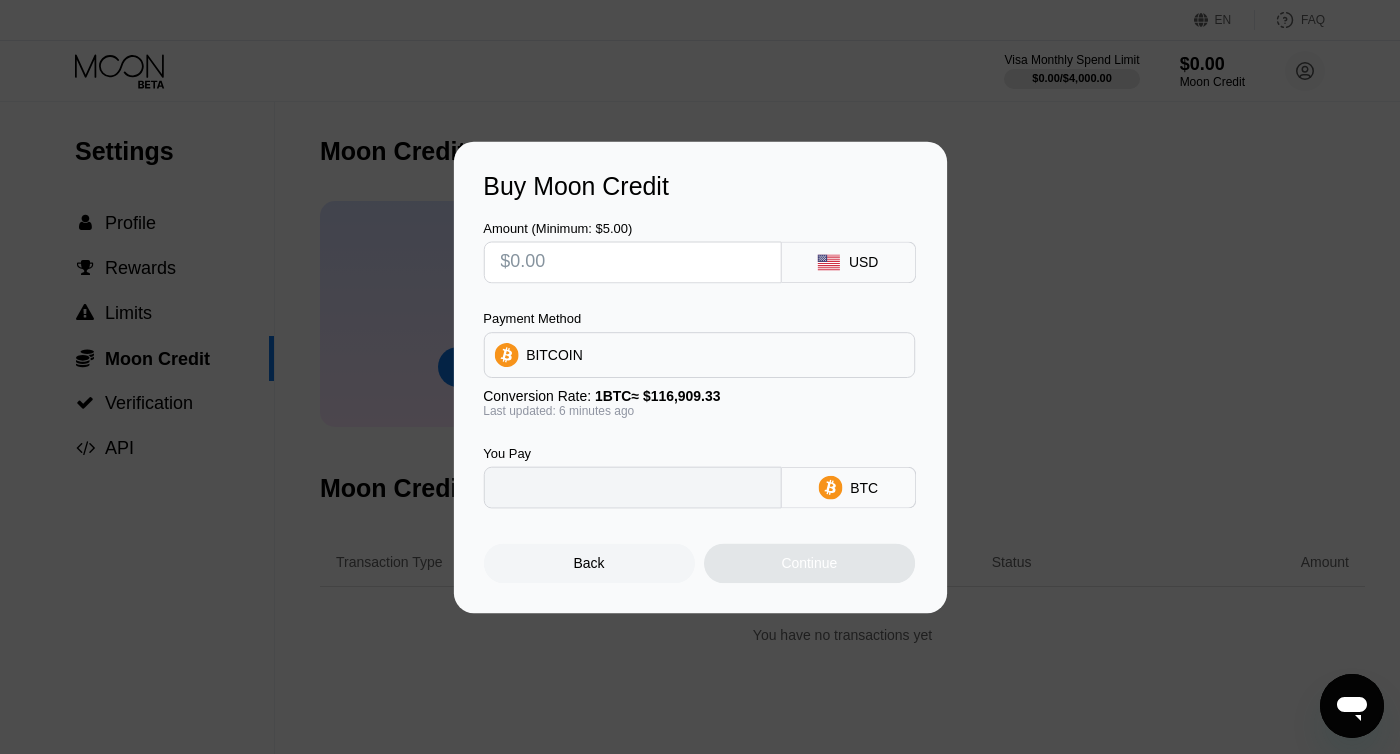 type on "0" 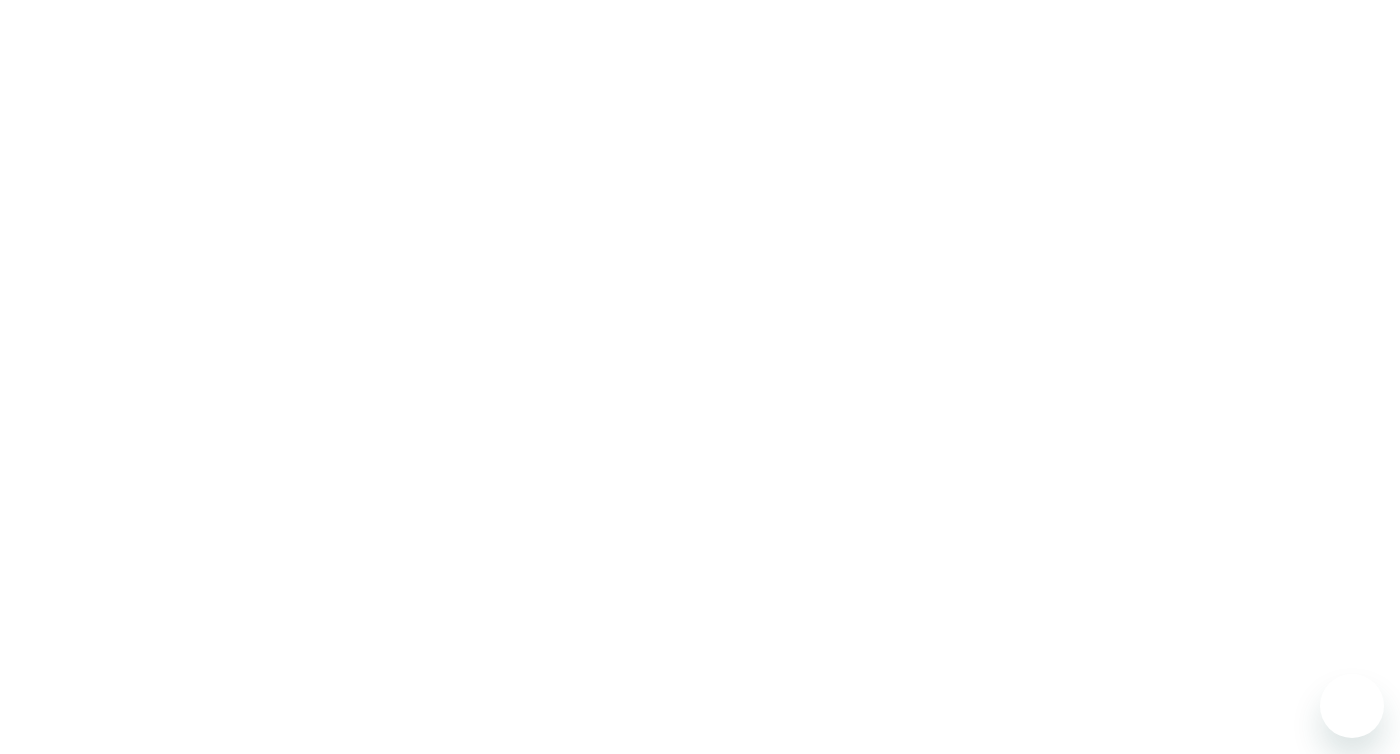 scroll, scrollTop: 0, scrollLeft: 0, axis: both 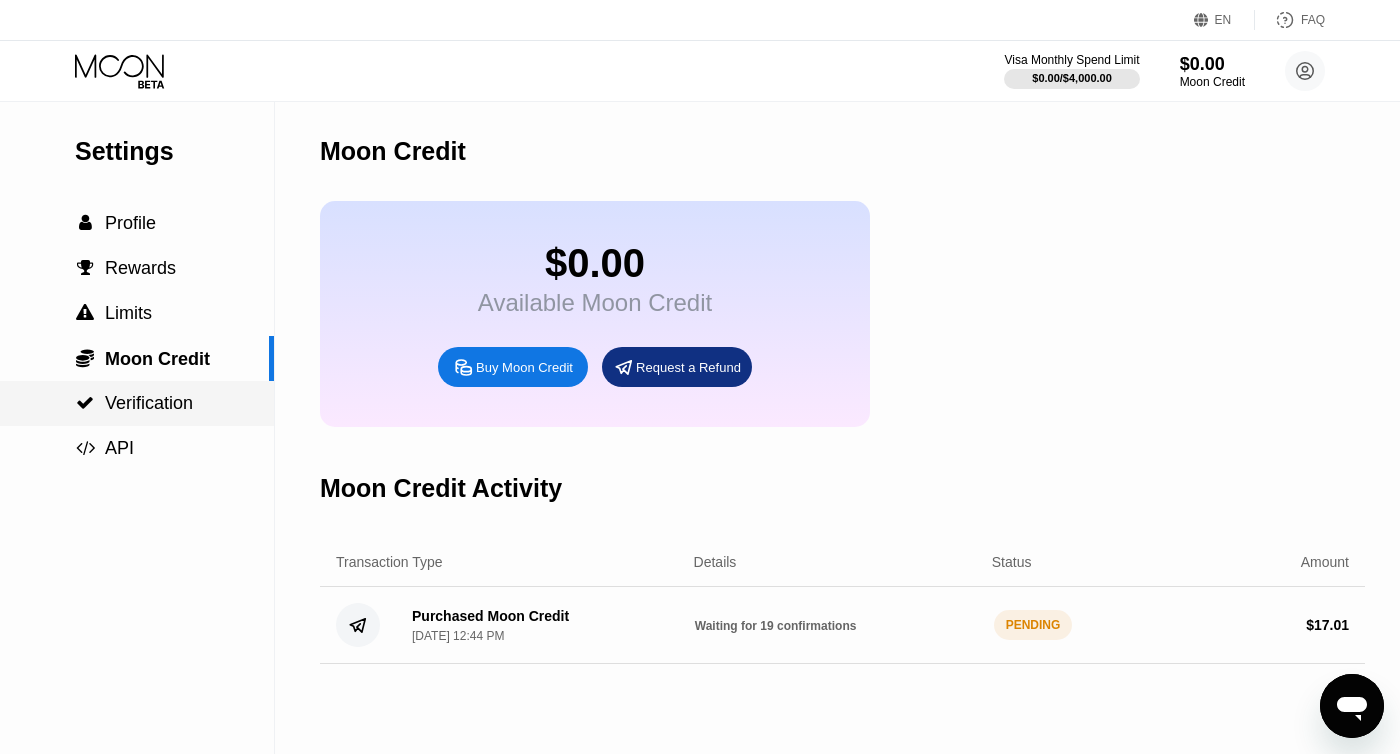 click on "Verification" at bounding box center (149, 403) 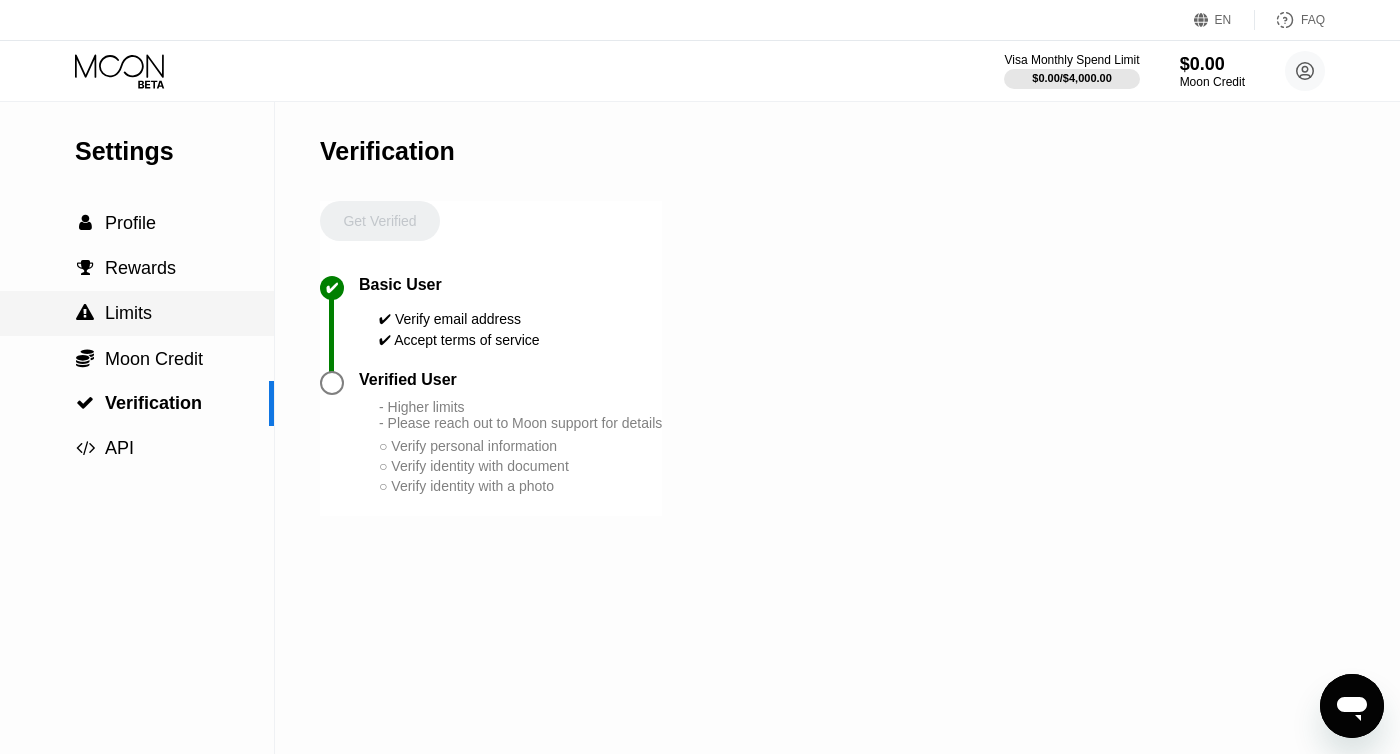 click on "Limits" at bounding box center [128, 313] 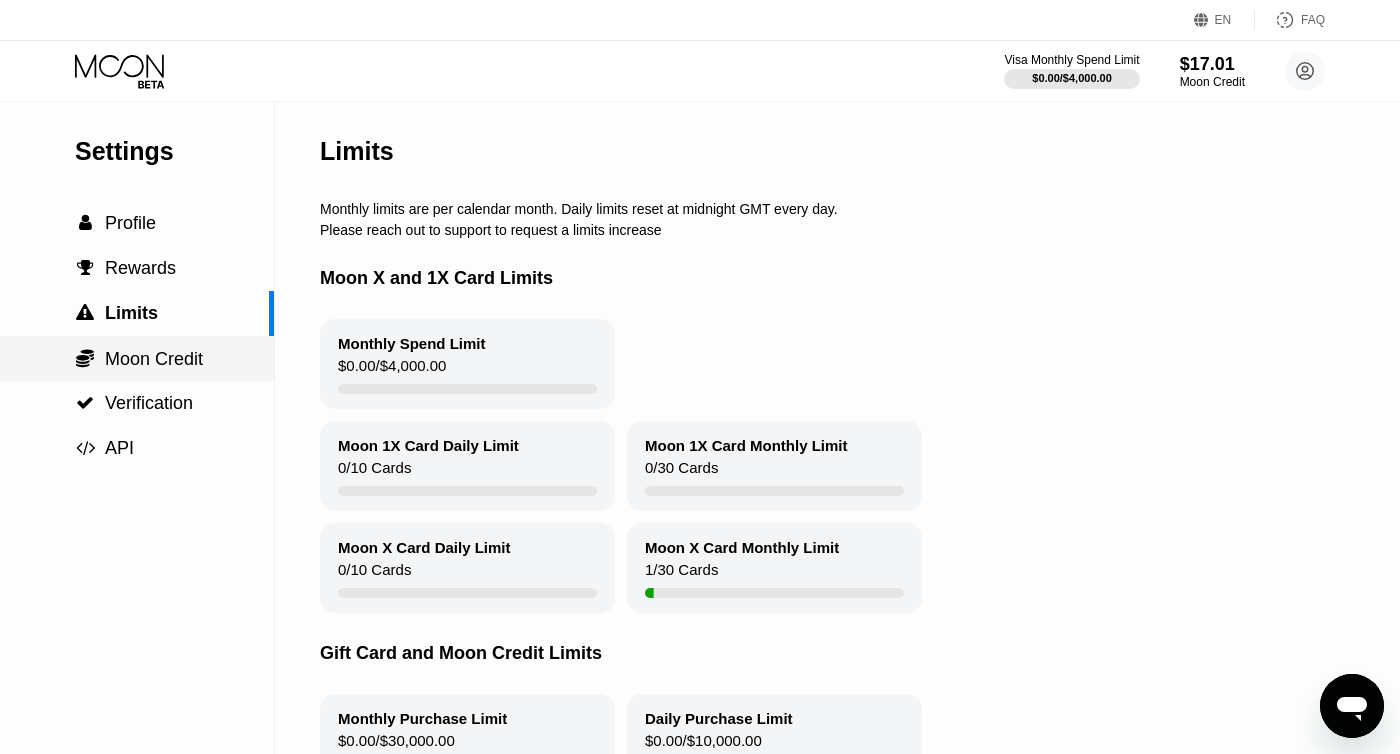 click on "Moon Credit" at bounding box center [154, 359] 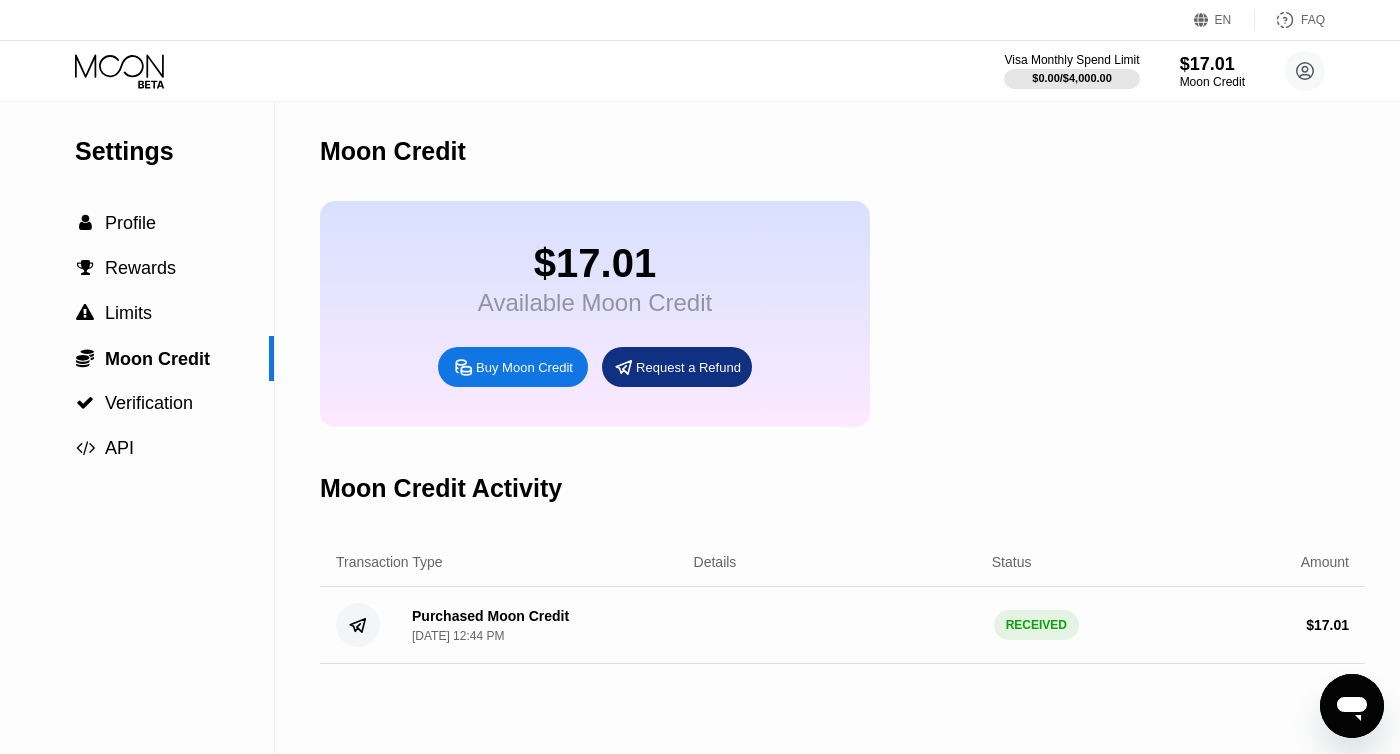 click on "$17.01 Available Moon Credit Buy Moon Credit Request a Refund" at bounding box center [842, 314] 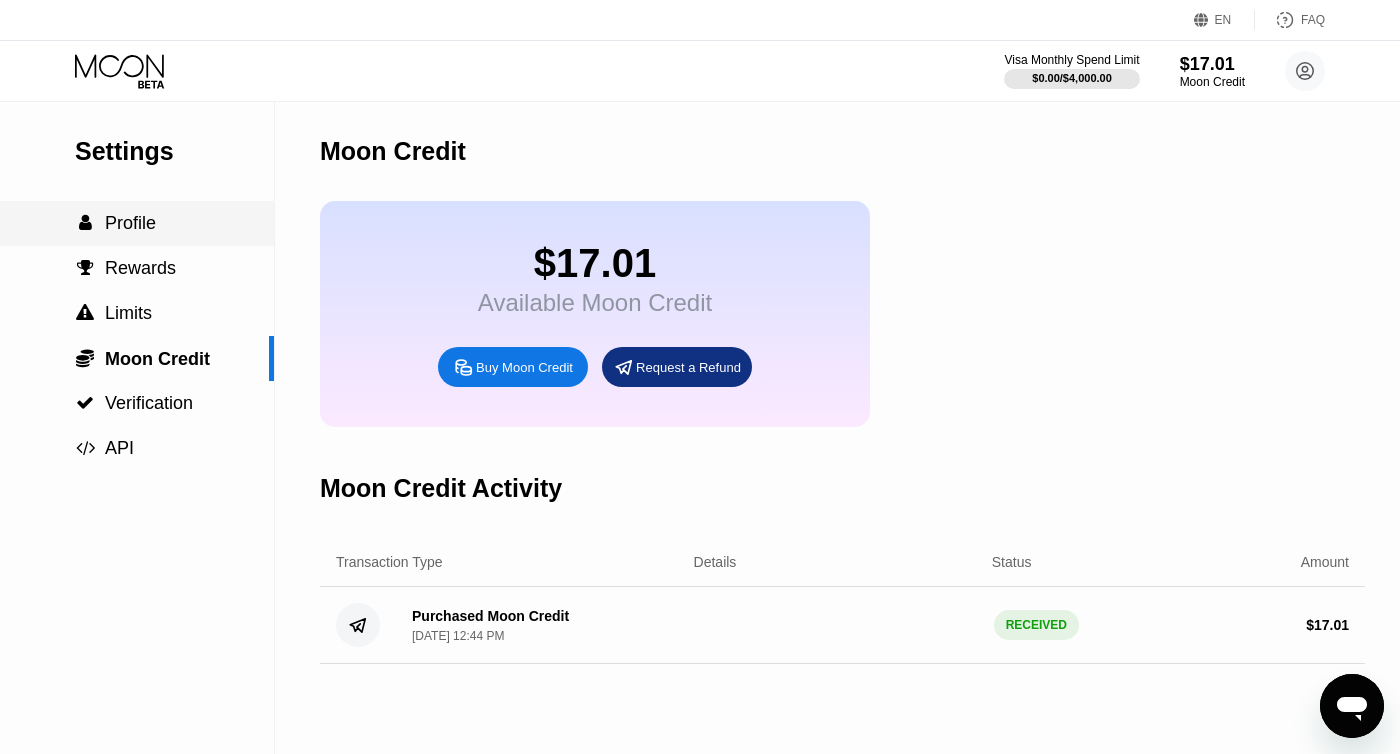 click on "Profile" at bounding box center (130, 223) 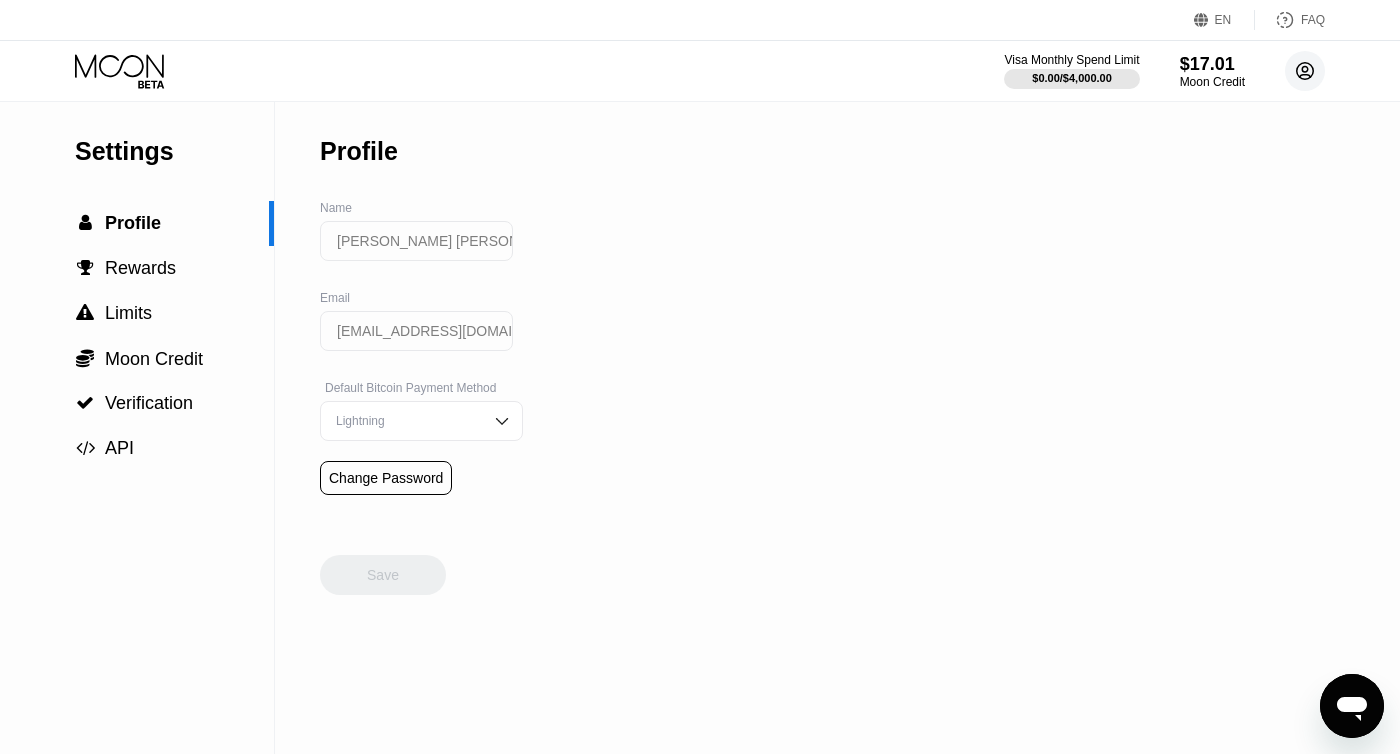 click 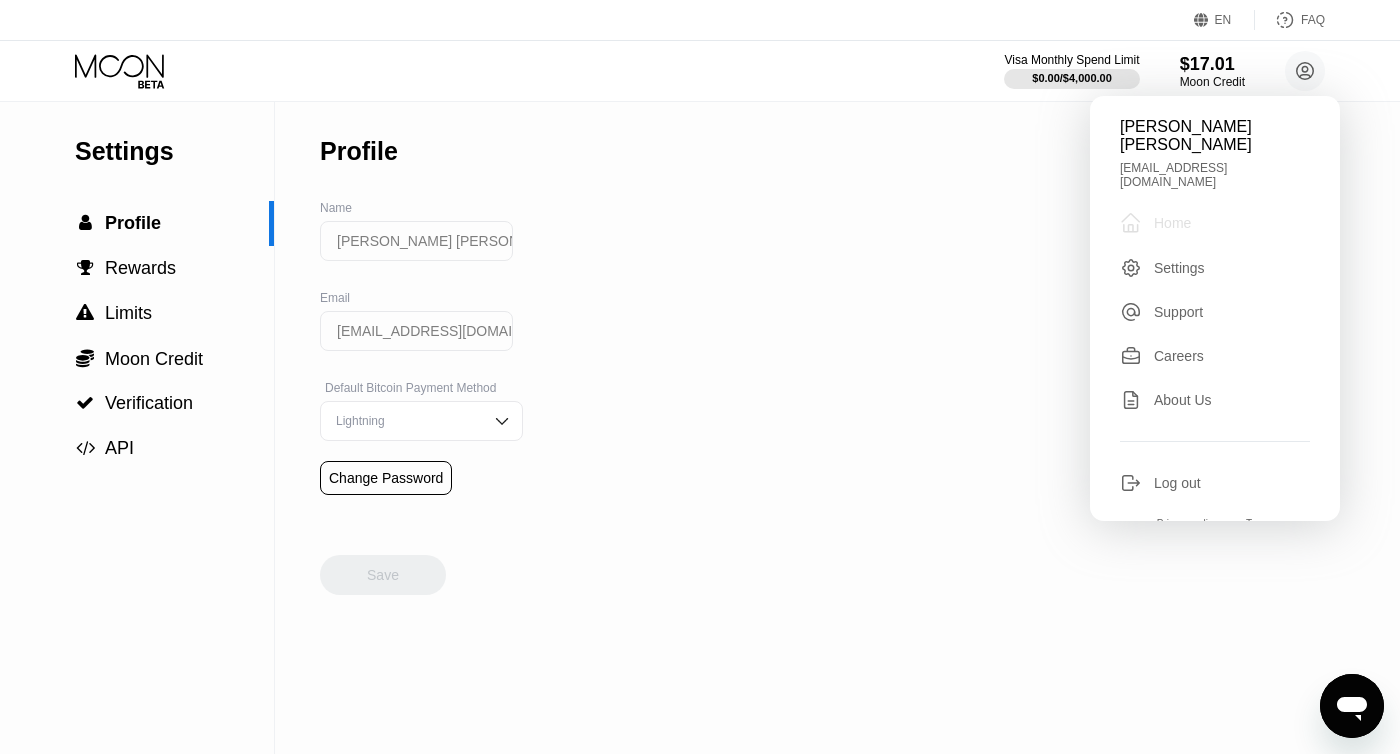 click on "Home" at bounding box center (1172, 223) 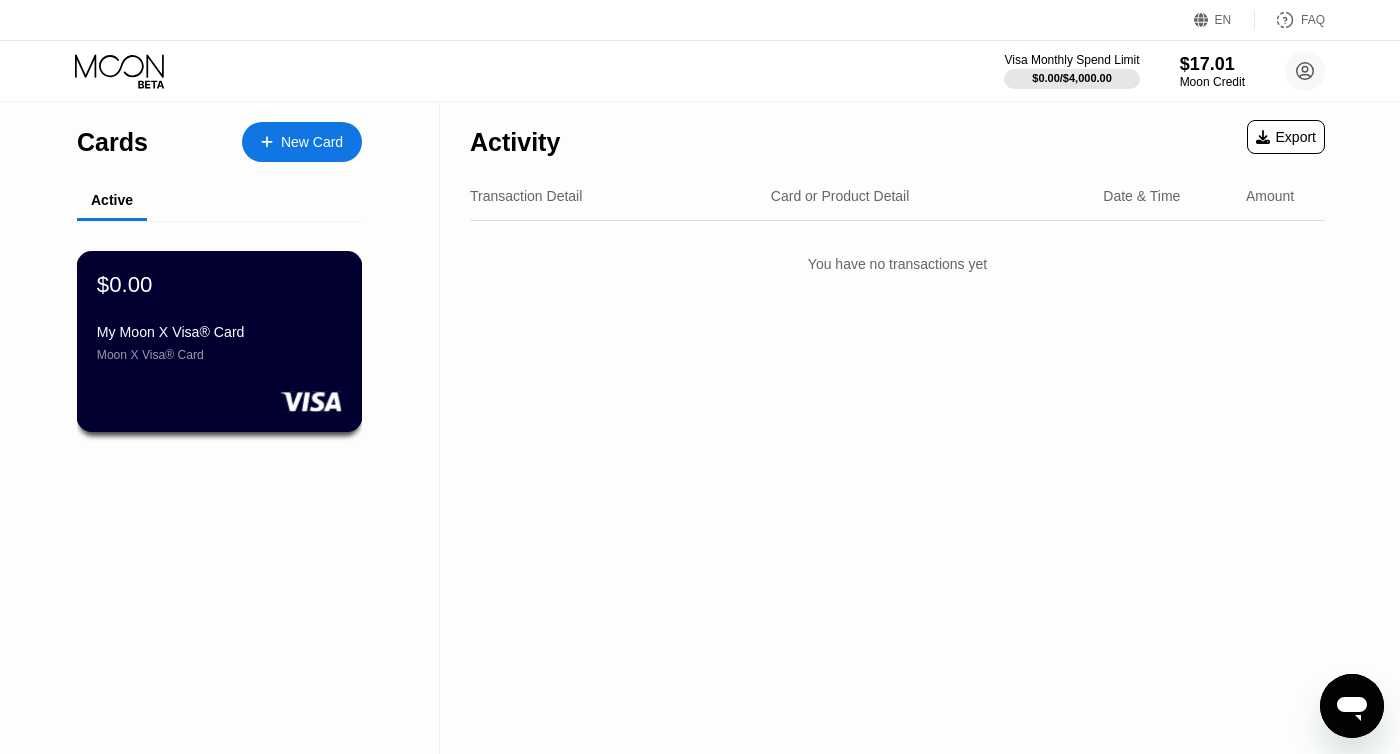 click on "Moon X Visa® Card" at bounding box center [219, 355] 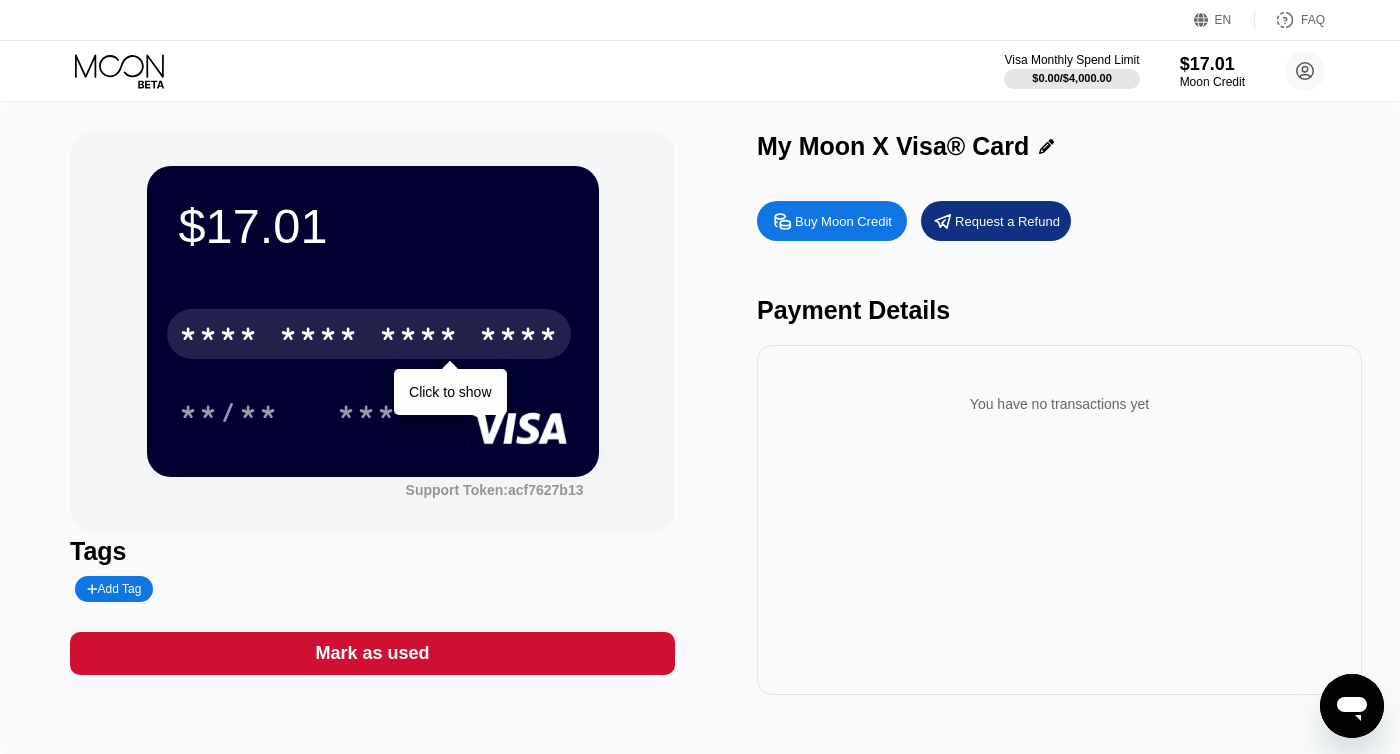 click on "* * * *" at bounding box center [419, 337] 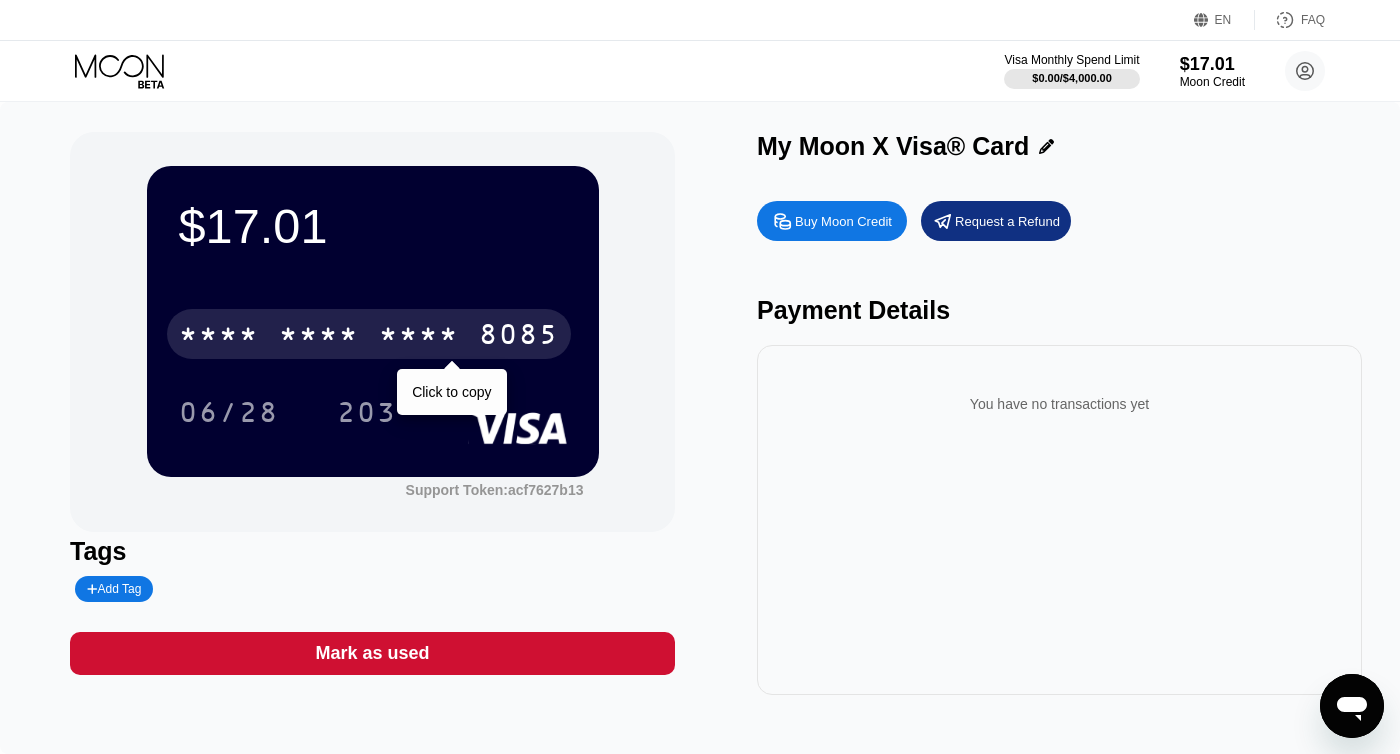 click on "* * * *" at bounding box center (219, 337) 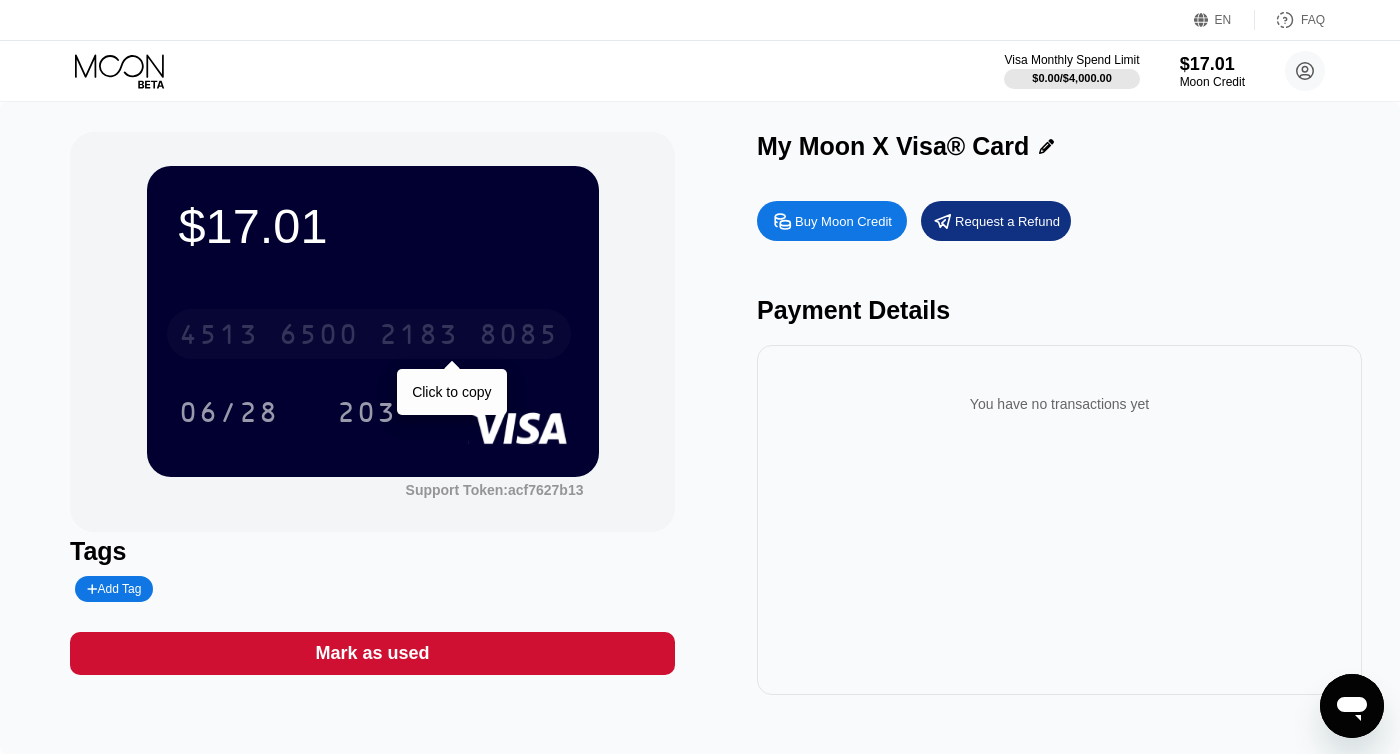 click on "2183" at bounding box center [419, 337] 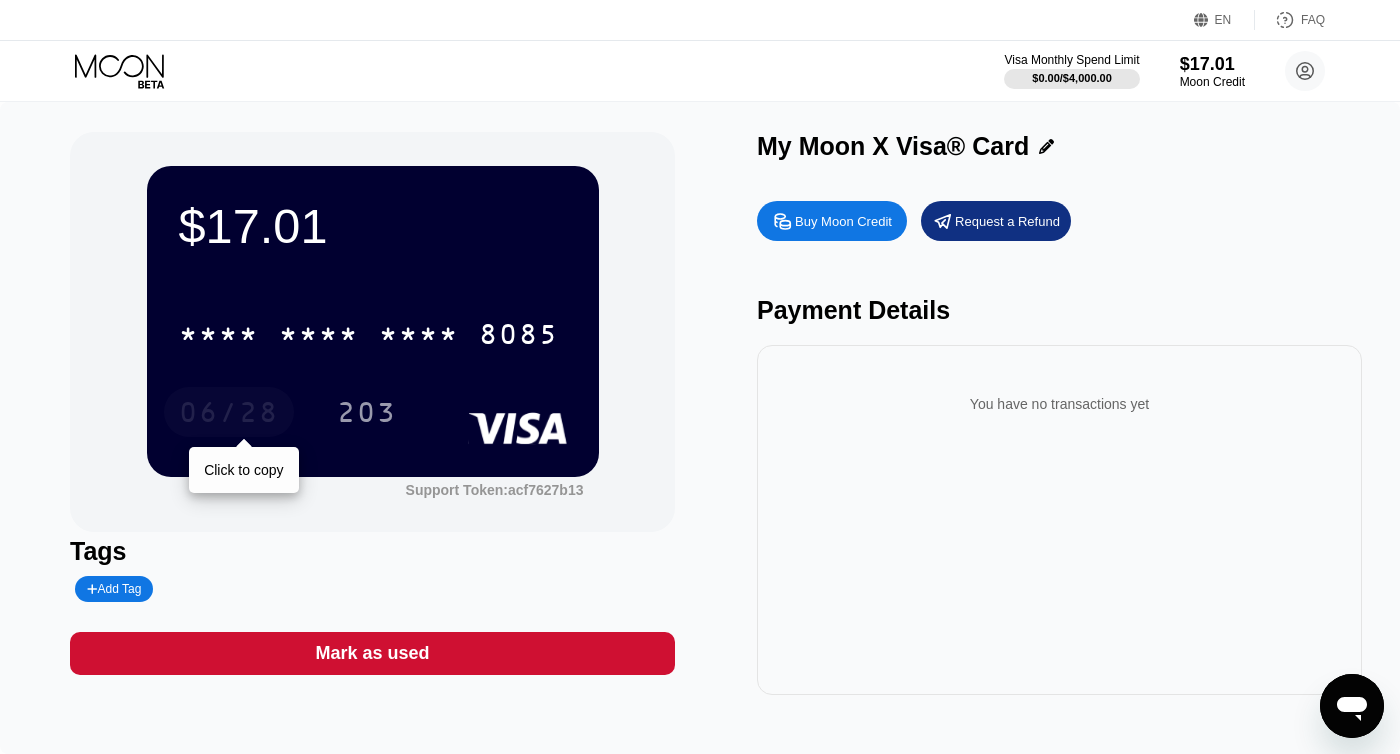 click on "06/28" at bounding box center (229, 415) 